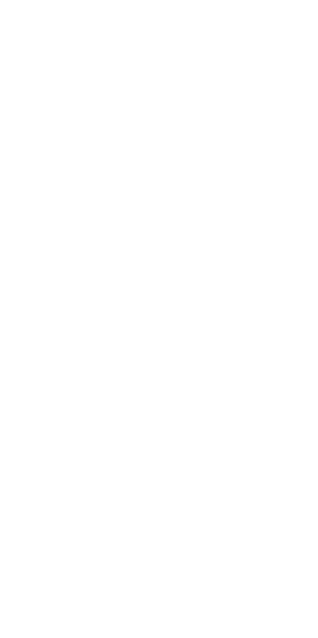 scroll, scrollTop: 0, scrollLeft: 0, axis: both 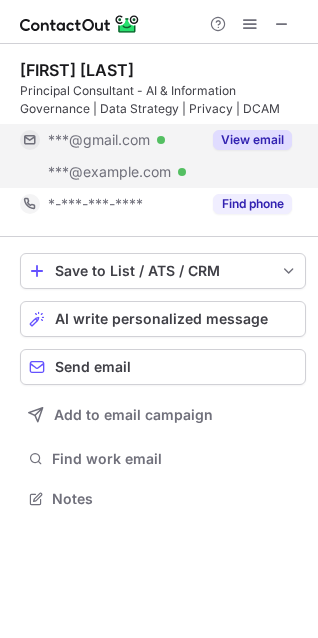 click on "View email" at bounding box center [252, 140] 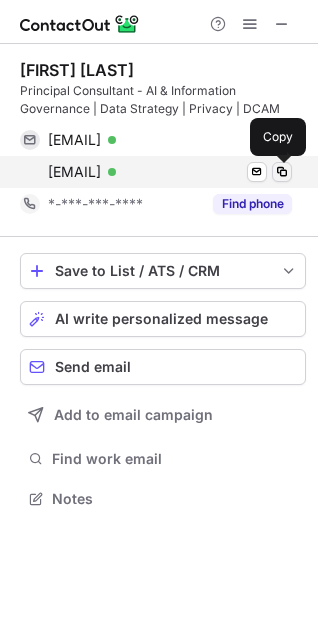 click at bounding box center [282, 172] 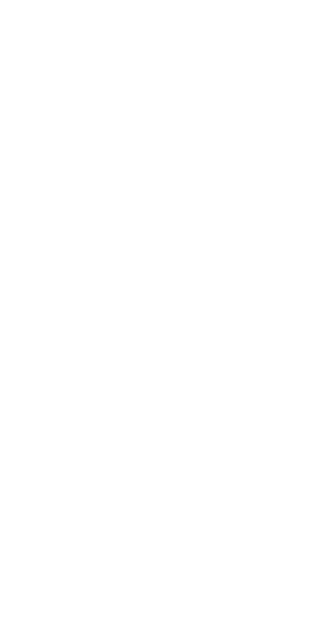scroll, scrollTop: 0, scrollLeft: 0, axis: both 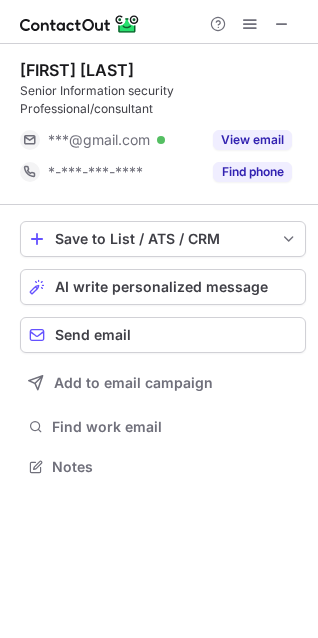 drag, startPoint x: 280, startPoint y: 28, endPoint x: 198, endPoint y: 32, distance: 82.0975 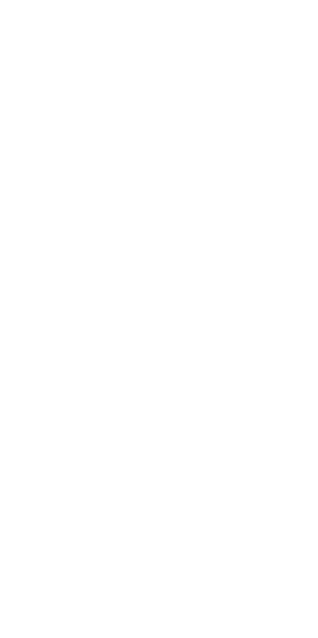 scroll, scrollTop: 0, scrollLeft: 0, axis: both 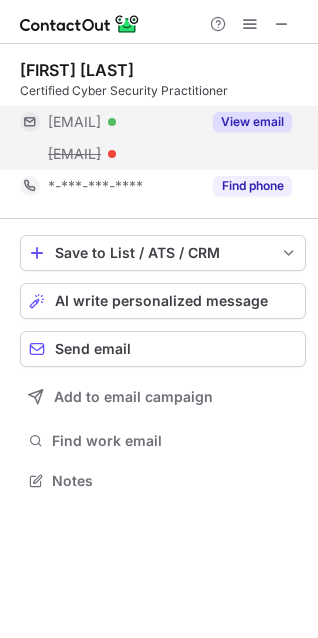click on "***@accenture.com" at bounding box center (74, 154) 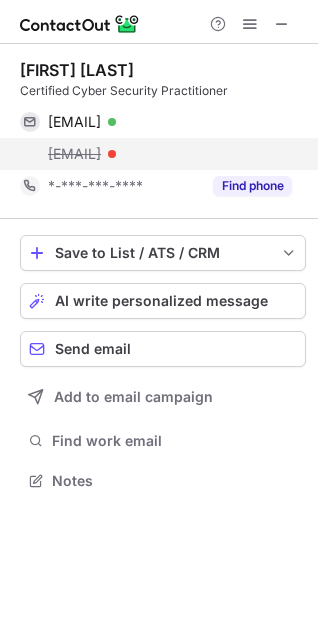click on "connor.iles@accenture.com" at bounding box center (74, 154) 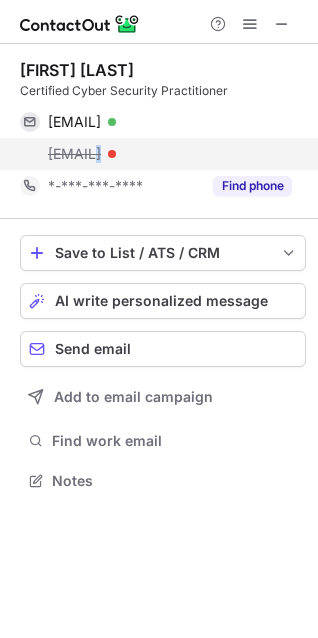 click on "connor.iles@accenture.com" at bounding box center [74, 154] 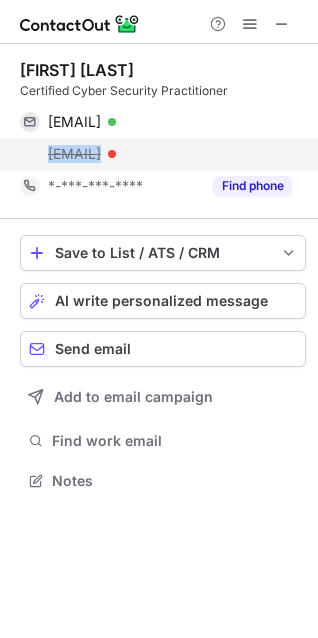 click on "connor.iles@accenture.com" at bounding box center (74, 154) 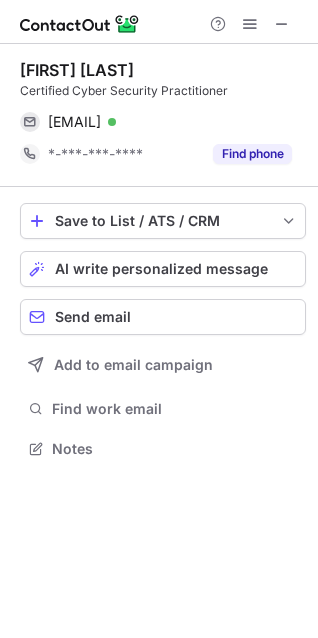 scroll, scrollTop: 434, scrollLeft: 318, axis: both 